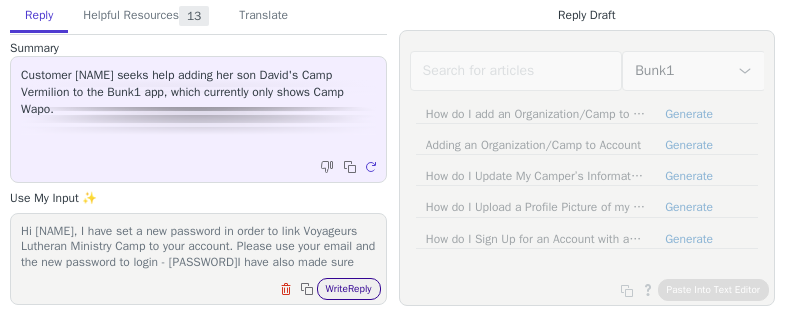 scroll, scrollTop: 0, scrollLeft: 0, axis: both 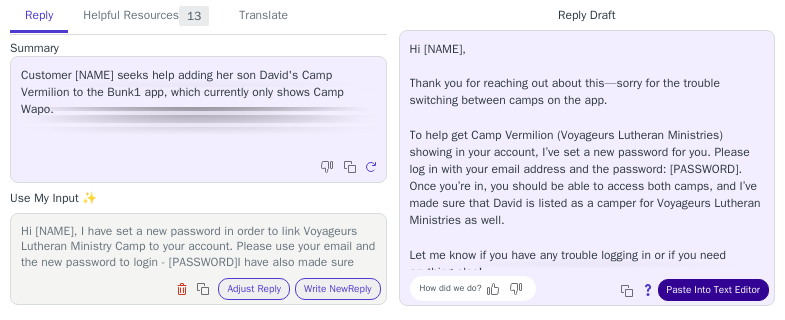 click on "Paste Into Text Editor" at bounding box center [713, 290] 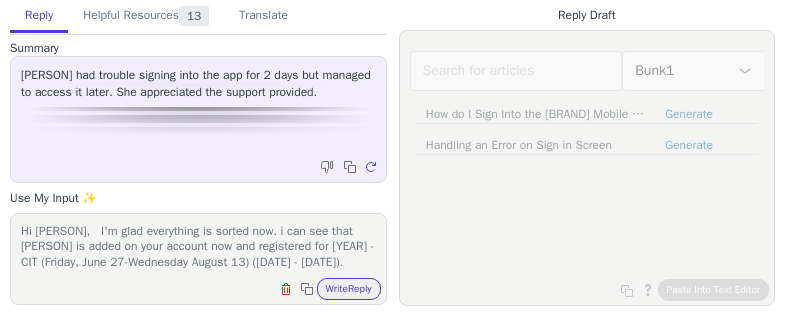 scroll, scrollTop: 0, scrollLeft: 0, axis: both 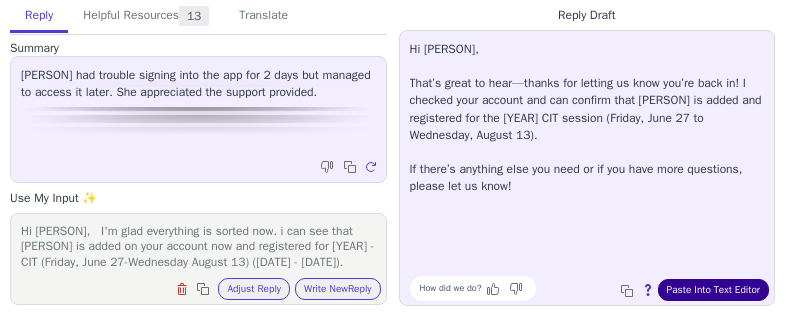 click on "Paste Into Text Editor" at bounding box center [713, 290] 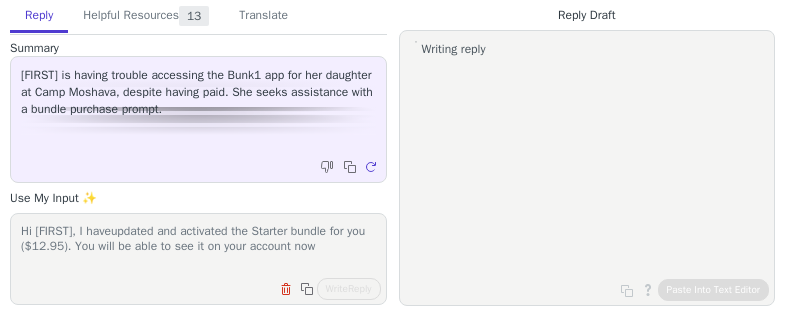 scroll, scrollTop: 0, scrollLeft: 0, axis: both 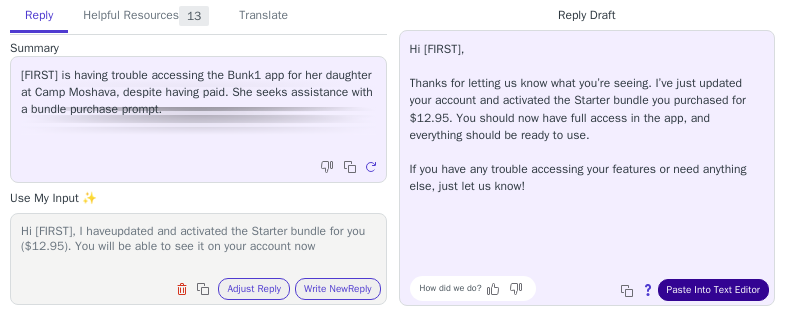 click on "Paste Into Text Editor" at bounding box center (713, 290) 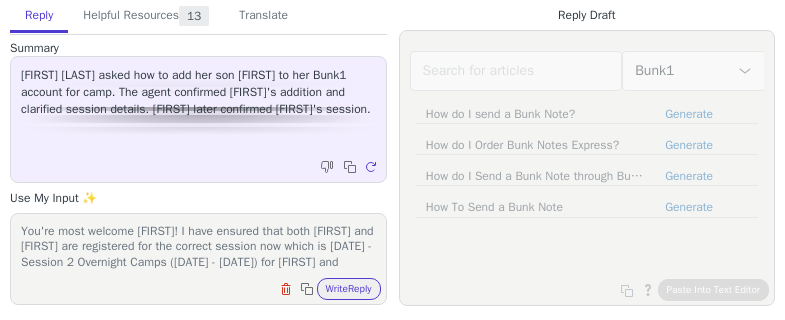 click on "Write  Reply" at bounding box center [349, 289] 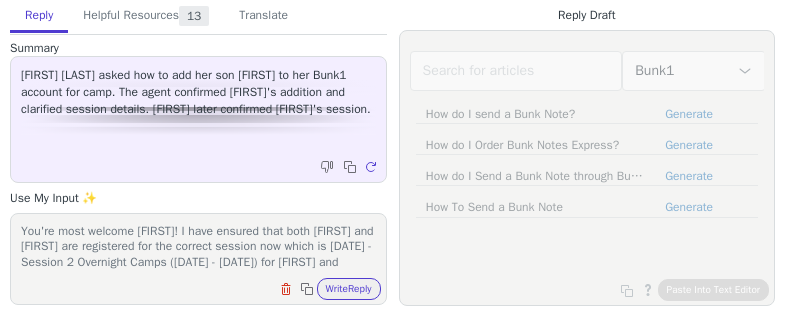 scroll, scrollTop: 0, scrollLeft: 0, axis: both 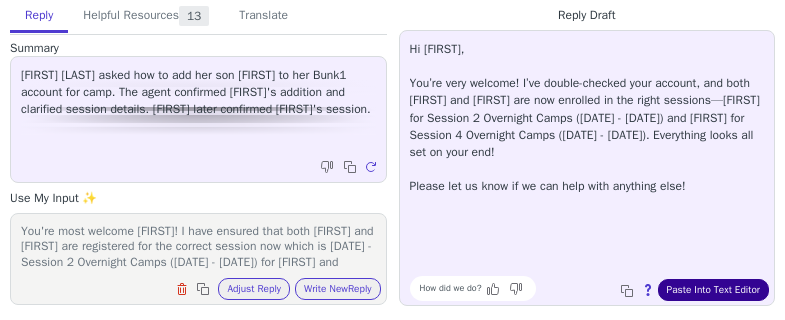 click on "Paste Into Text Editor" at bounding box center (713, 290) 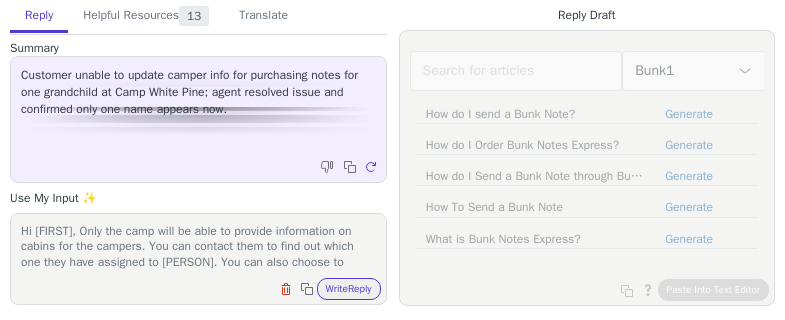 scroll, scrollTop: 0, scrollLeft: 0, axis: both 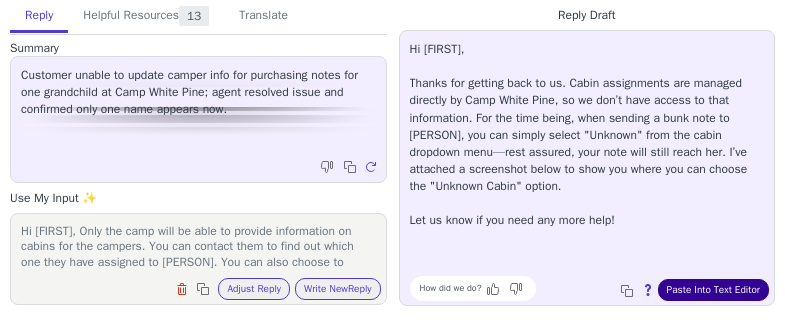 click on "Paste Into Text Editor" at bounding box center [713, 290] 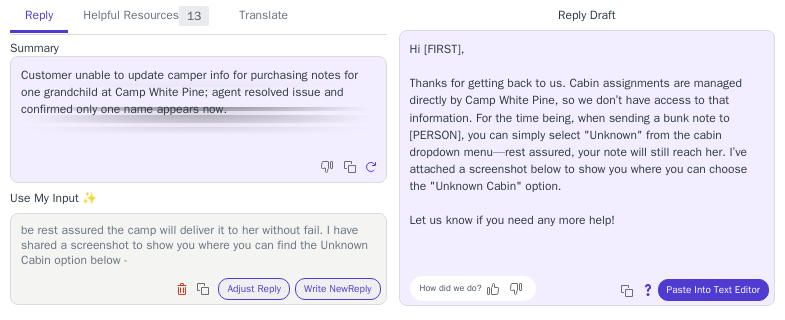 scroll, scrollTop: 60, scrollLeft: 0, axis: vertical 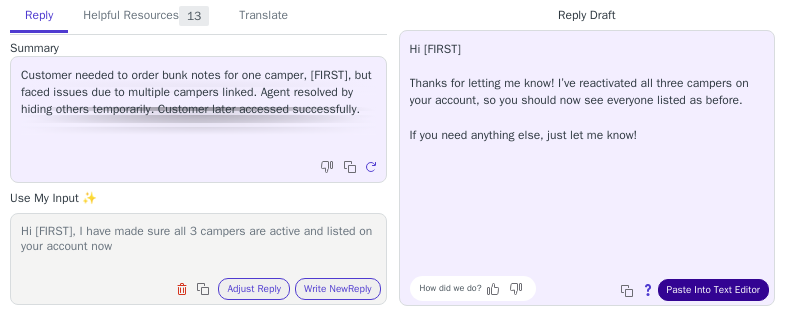 click on "Paste Into Text Editor" at bounding box center (713, 290) 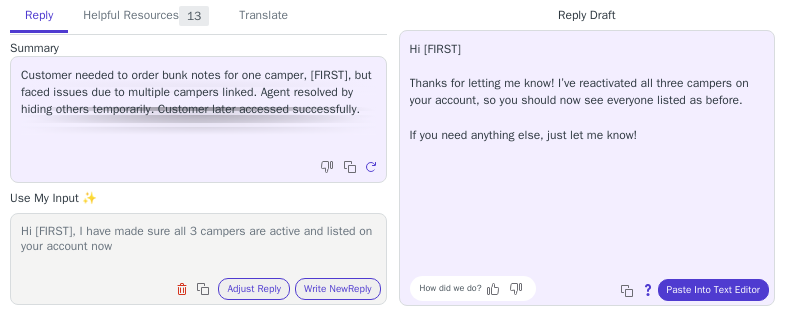 click on "Hi [FIRST], I have made sure all 3 campers are active and listed on your account now" at bounding box center (198, 246) 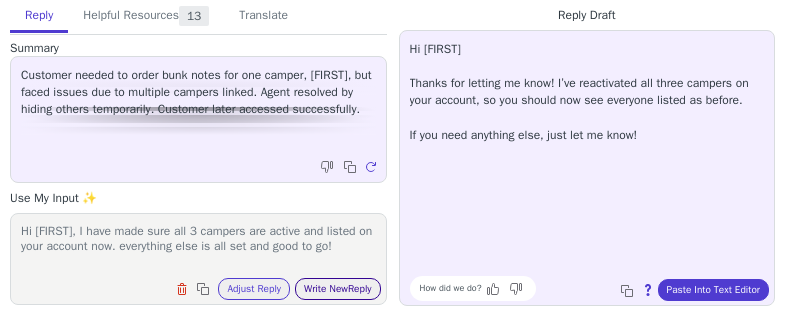 type on "Hi [FIRST], I have made sure all 3 campers are active and listed on your account now. everything else is all set and good to go!" 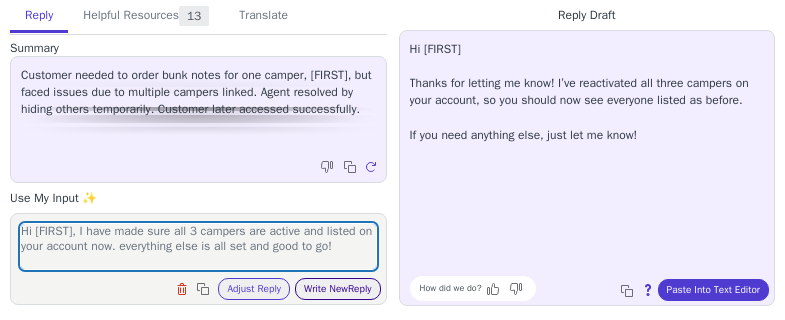 click on "Write New  Reply" at bounding box center [338, 289] 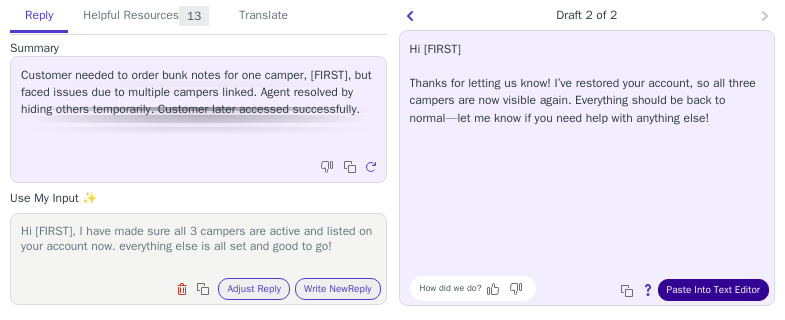 click on "Paste Into Text Editor" at bounding box center (713, 290) 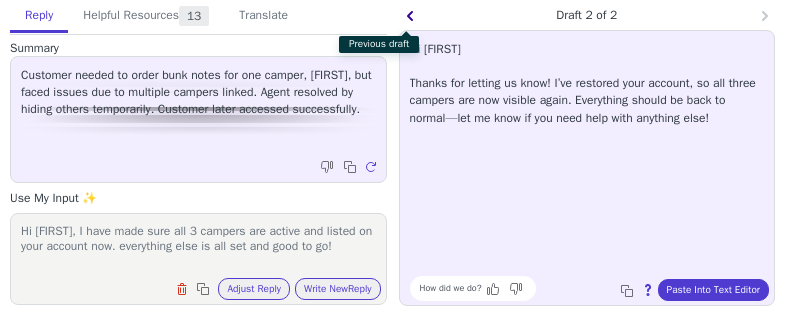 click at bounding box center [412, 18] 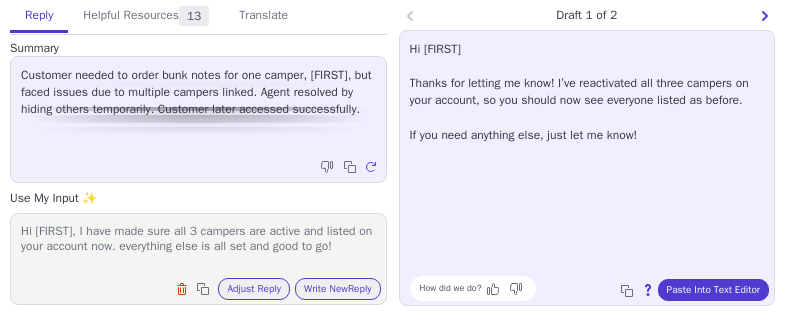 click on "Hi Katie, Thanks for letting me know! I’ve reactivated all three campers on your account, so you should now see everyone listed as before. If you need anything else, just let me know!" at bounding box center [587, 155] 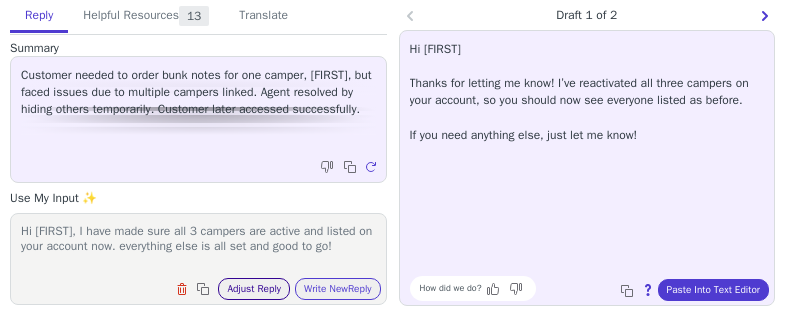 click on "Adjust Reply" at bounding box center (254, 289) 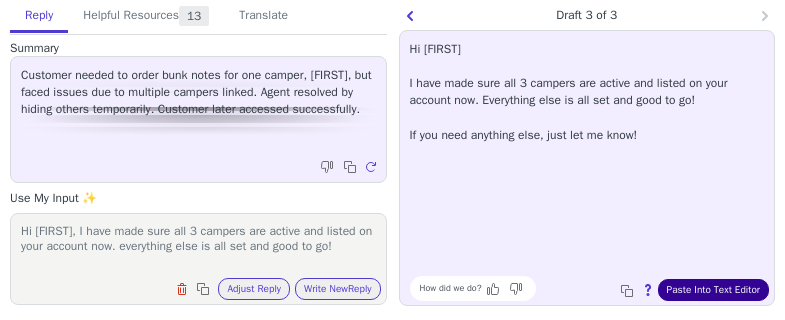 click on "Paste Into Text Editor" at bounding box center (713, 290) 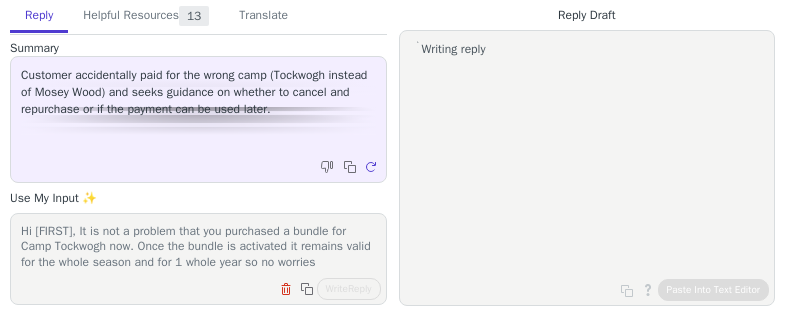 scroll, scrollTop: 0, scrollLeft: 0, axis: both 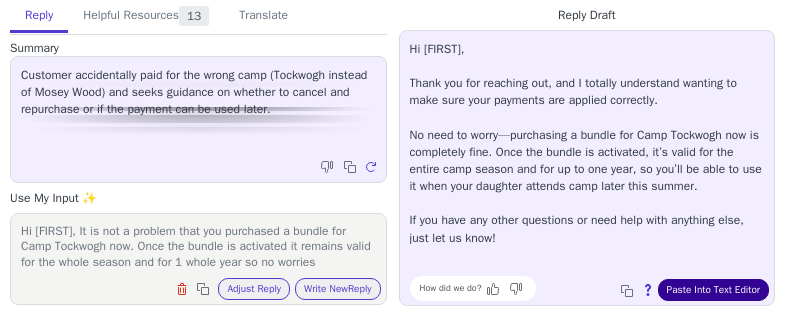 click on "Paste Into Text Editor" at bounding box center [713, 290] 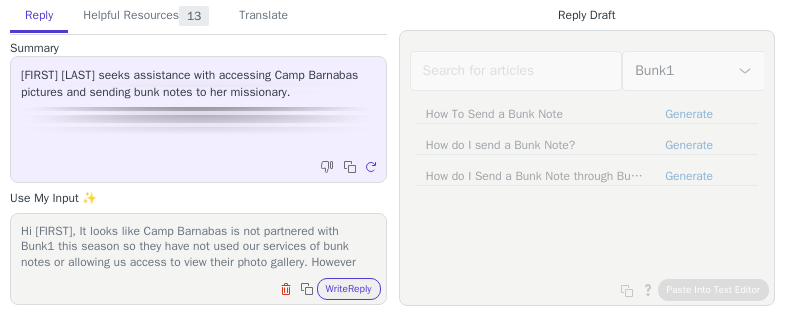 scroll, scrollTop: 0, scrollLeft: 0, axis: both 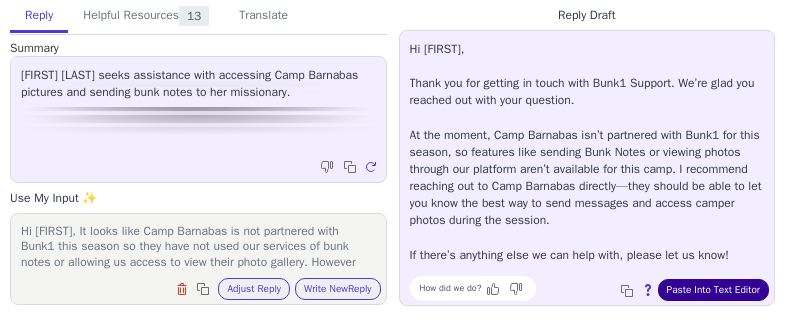 click on "Paste Into Text Editor" at bounding box center [713, 290] 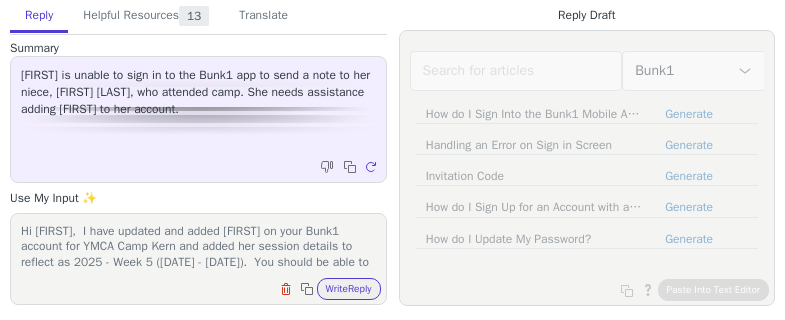 scroll, scrollTop: 0, scrollLeft: 0, axis: both 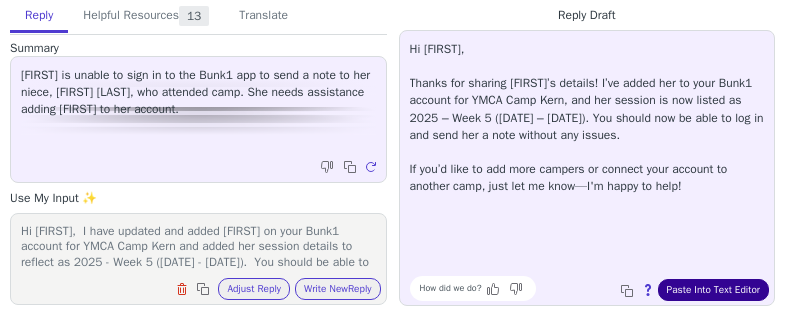 click on "Paste Into Text Editor" at bounding box center (713, 290) 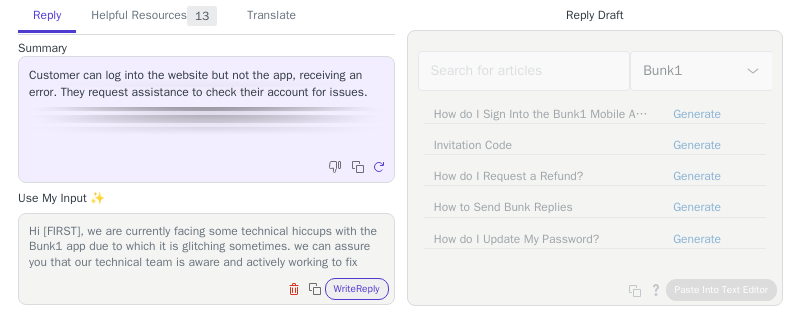 scroll, scrollTop: 0, scrollLeft: 0, axis: both 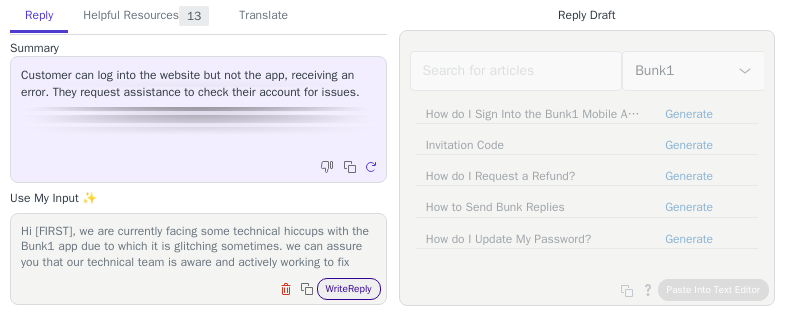 click on "Write  Reply" at bounding box center (349, 289) 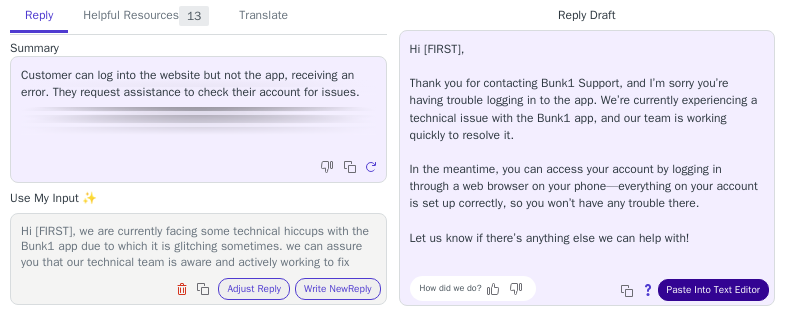click on "Paste Into Text Editor" at bounding box center [713, 290] 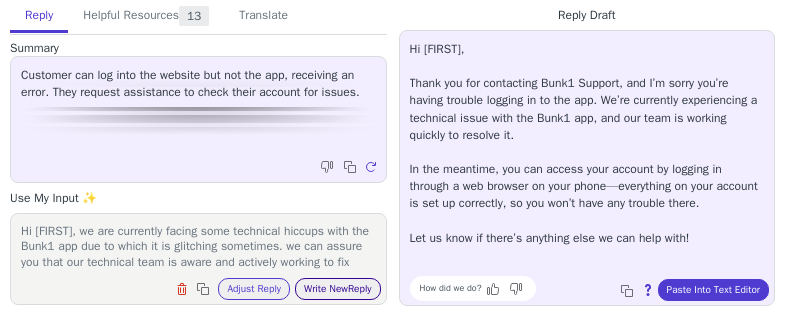 click on "Write New  Reply" at bounding box center [338, 289] 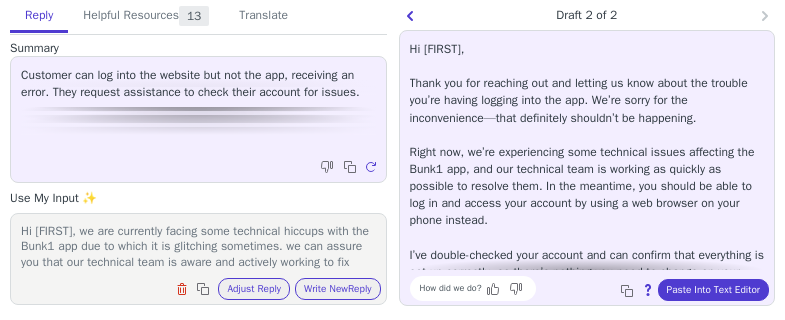 click on "How did we do?   Copy to clipboard About this reply Paste Into Text Editor" at bounding box center [597, 288] 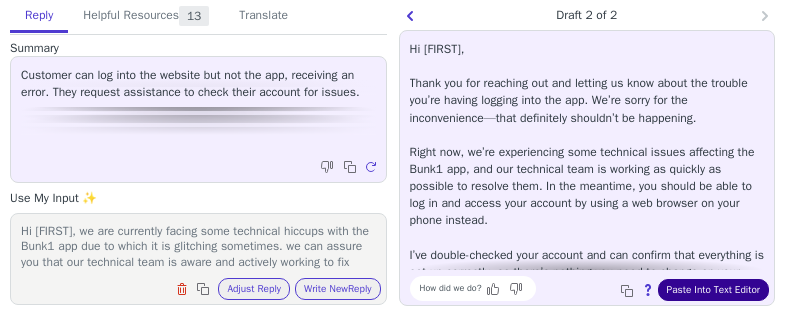 click on "Paste Into Text Editor" at bounding box center (713, 290) 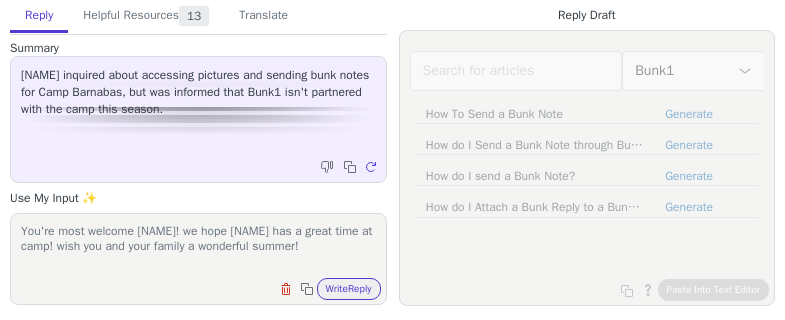 scroll, scrollTop: 0, scrollLeft: 0, axis: both 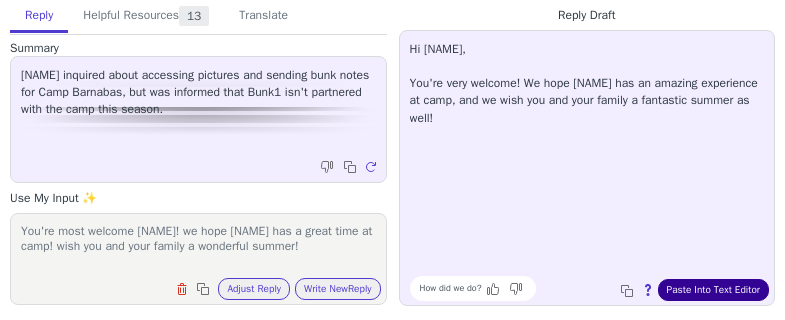 click on "Paste Into Text Editor" at bounding box center [713, 290] 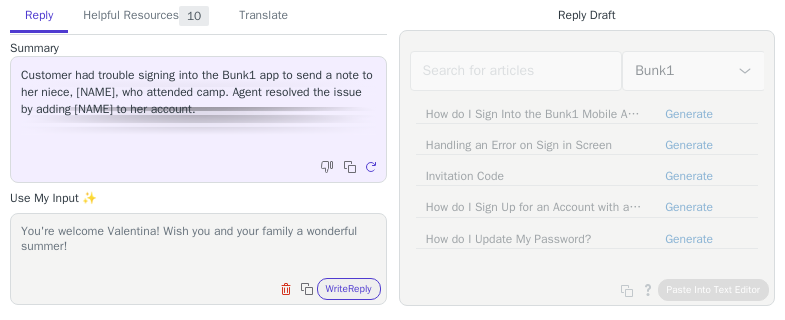 scroll, scrollTop: 0, scrollLeft: 0, axis: both 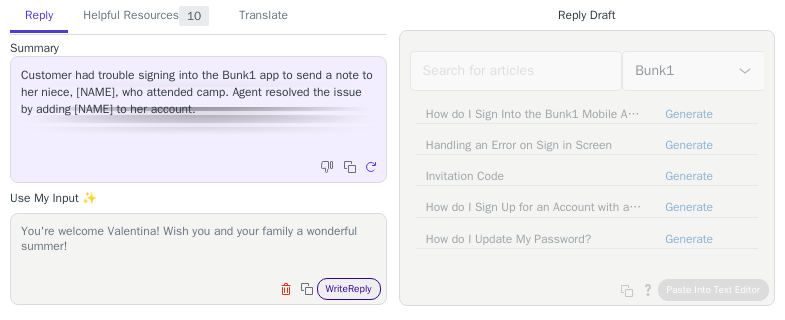 click on "Write  Reply" at bounding box center (349, 289) 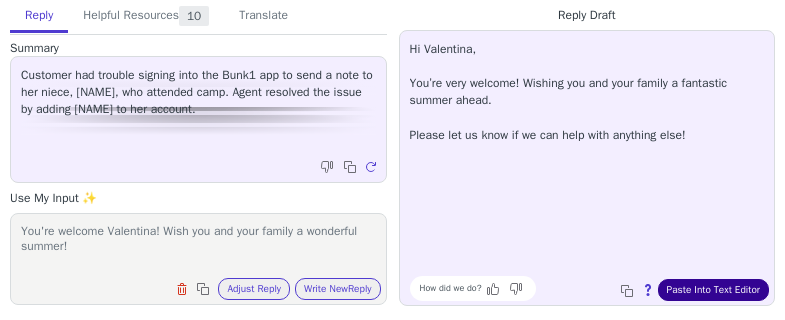 click on "Paste Into Text Editor" at bounding box center (713, 290) 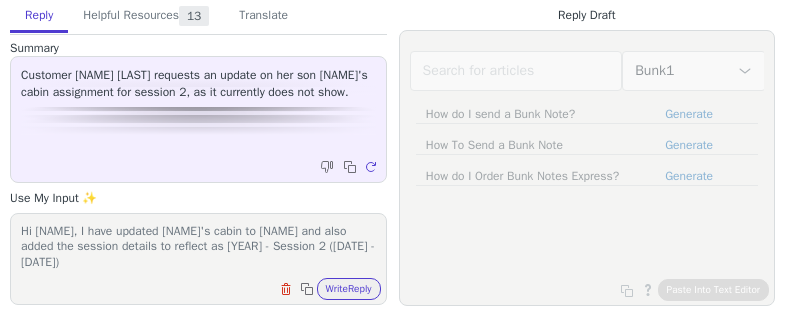 scroll, scrollTop: 0, scrollLeft: 0, axis: both 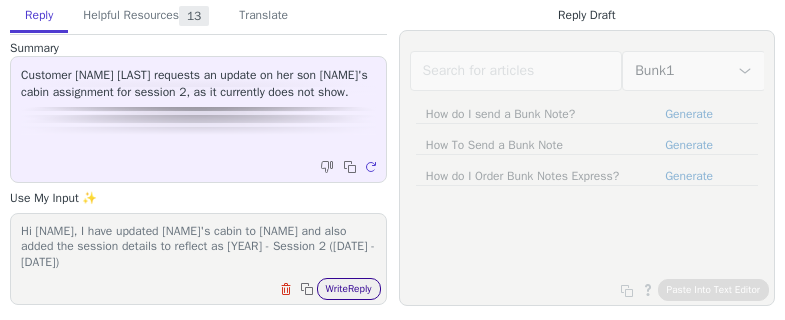 click on "Write  Reply" at bounding box center [349, 289] 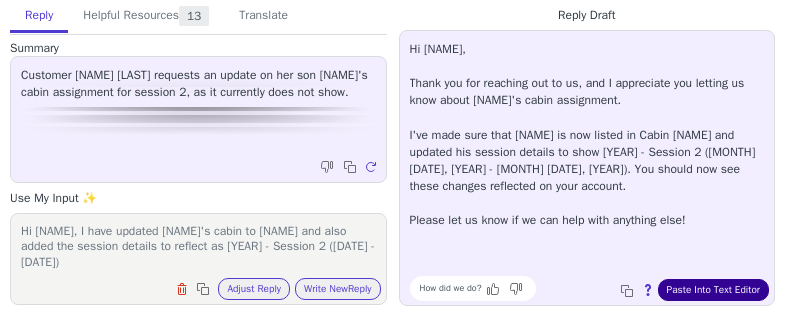 click on "Paste Into Text Editor" at bounding box center [713, 290] 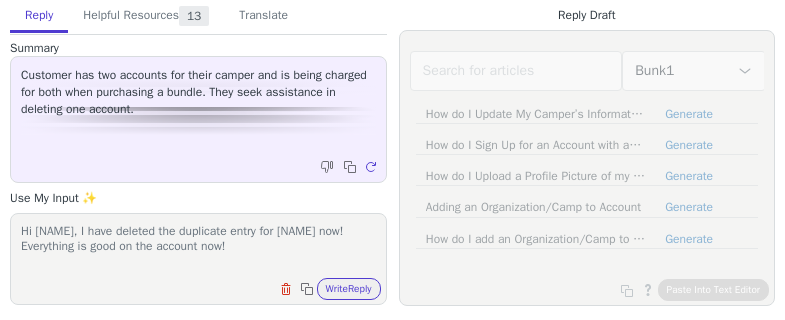 scroll, scrollTop: 0, scrollLeft: 0, axis: both 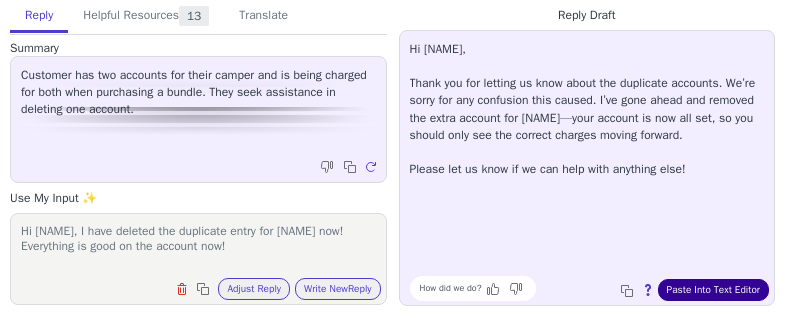 click on "Paste Into Text Editor" at bounding box center (713, 290) 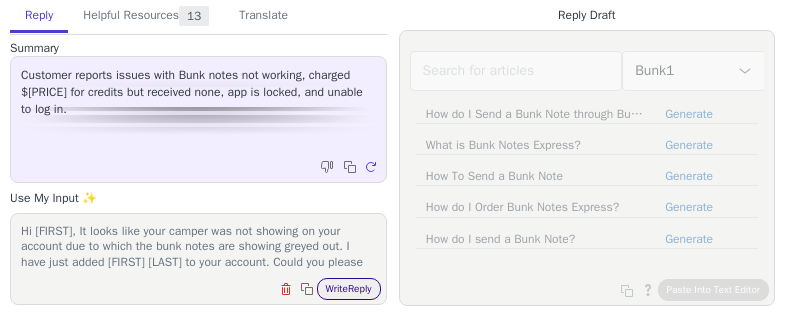 scroll, scrollTop: 0, scrollLeft: 0, axis: both 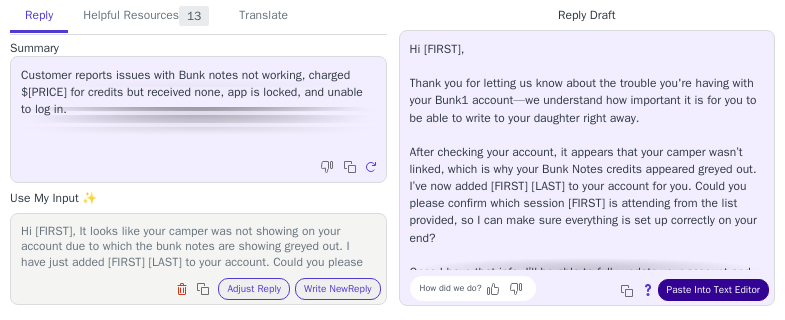 click on "Paste Into Text Editor" at bounding box center [713, 290] 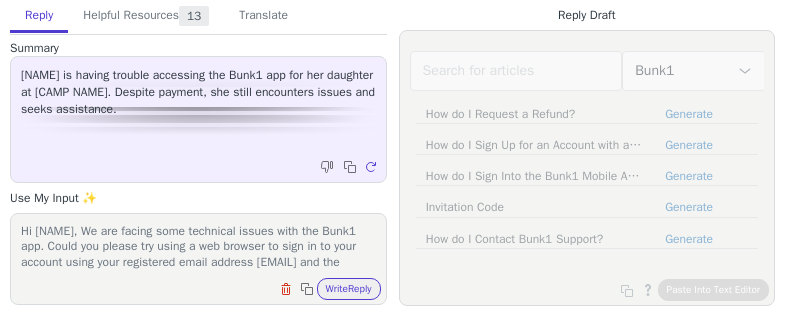 scroll, scrollTop: 0, scrollLeft: 0, axis: both 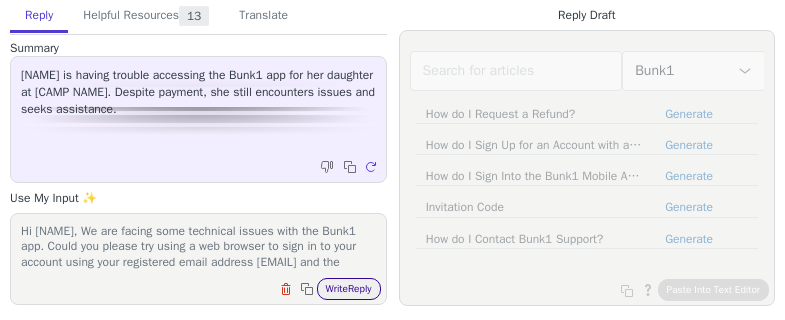 click on "Write  Reply" at bounding box center [349, 289] 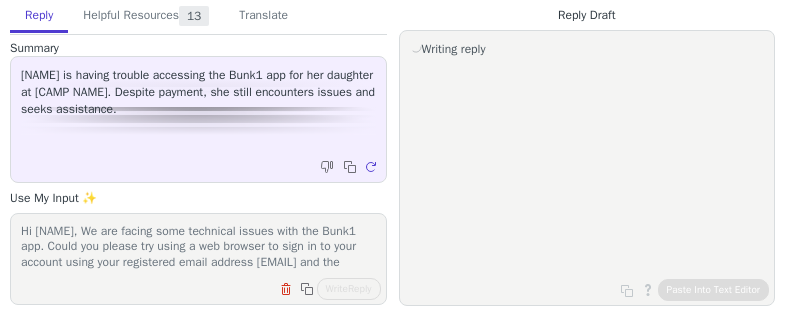 click on "Hi Netanela, We are facing some technical issues with the Bunk1 app. Could you please try using a web browser to sign in to your account using your registered email address natiavi98@gmail.com and the password we have set for you - Summer@12345 Clear field Copy to clipboard Write  Reply" at bounding box center (198, 259) 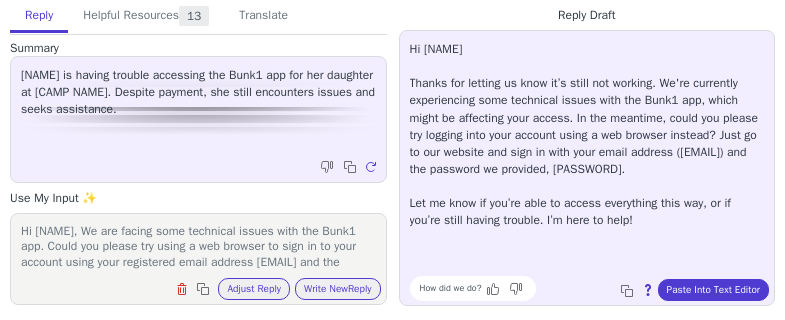 click on "Hi Netanela, Thanks for letting us know it’s still not working. We're currently experiencing some technical issues with the Bunk1 app, which might be affecting your access. In the meantime, could you please try logging into your account using a web browser instead? Just go to our website and sign in with your email address (natiavi98@gmail.com) and the password we provided, Summer@12345. Let me know if you’re able to access everything this way, or if you’re still having trouble. I’m here to help! How did we do?   Copy to clipboard About this reply Paste Into Text Editor" at bounding box center [587, 168] 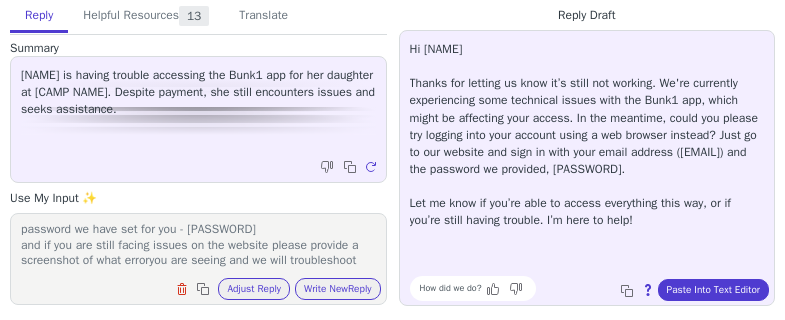 scroll, scrollTop: 78, scrollLeft: 0, axis: vertical 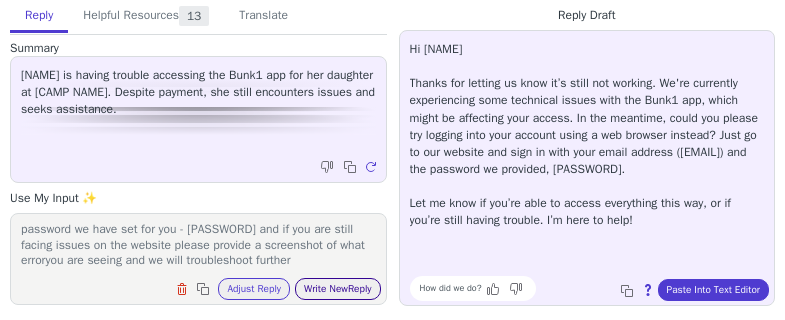 type on "Hi Netanela, We are facing some technical issues with the Bunk1 app. Could you please try using a web browser to sign in to your account using your registered email address natiavi98@gmail.com and the password we have set for you - Summer@12345
and if you are still facing issues on the website please provide a screenshot of what erroryou are seeing and we will troubleshoot further" 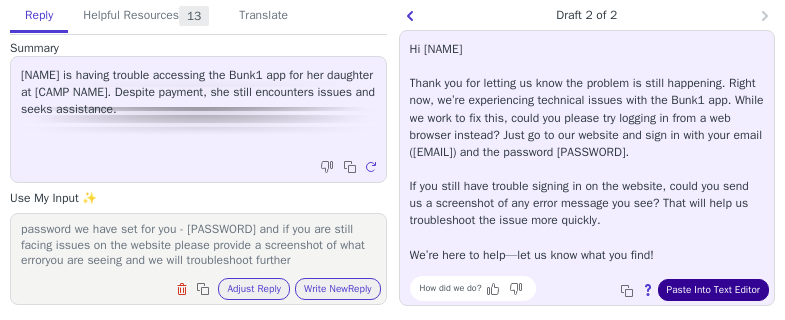 click on "Paste Into Text Editor" at bounding box center (713, 290) 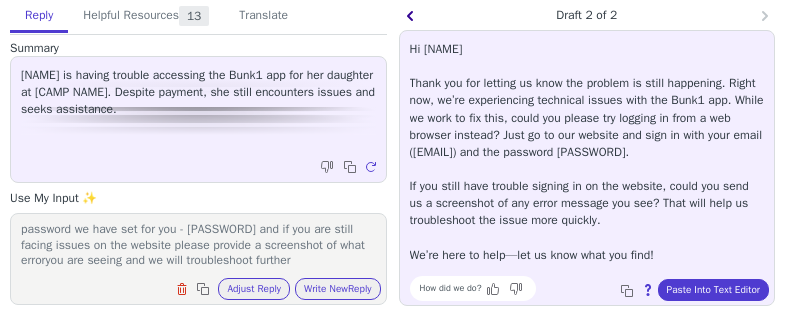 click at bounding box center [412, 18] 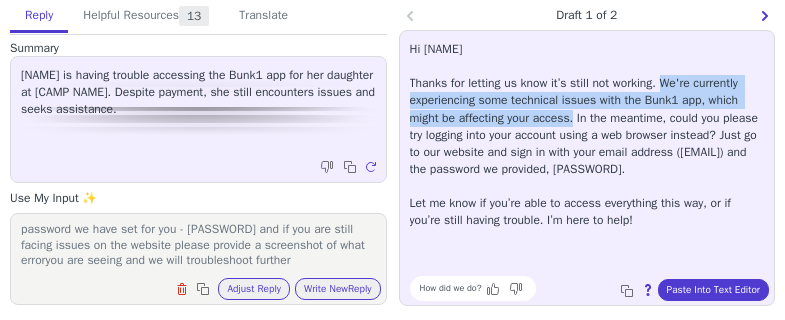 drag, startPoint x: 664, startPoint y: 84, endPoint x: 573, endPoint y: 124, distance: 99.40322 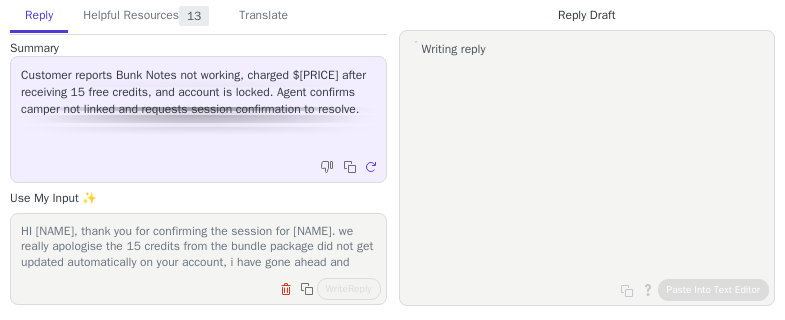 scroll, scrollTop: 0, scrollLeft: 0, axis: both 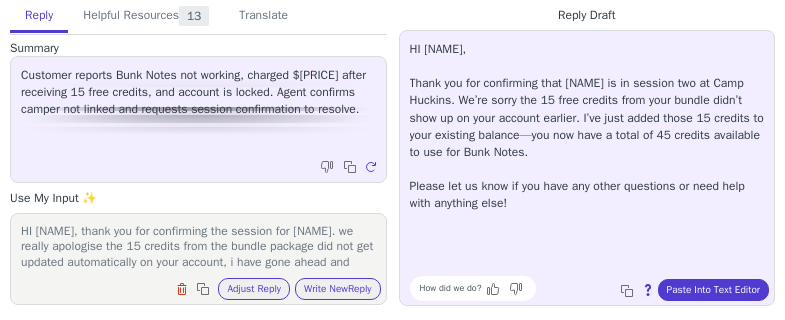 click on "How did we do?   Copy to clipboard About this reply Paste Into Text Editor" at bounding box center (597, 288) 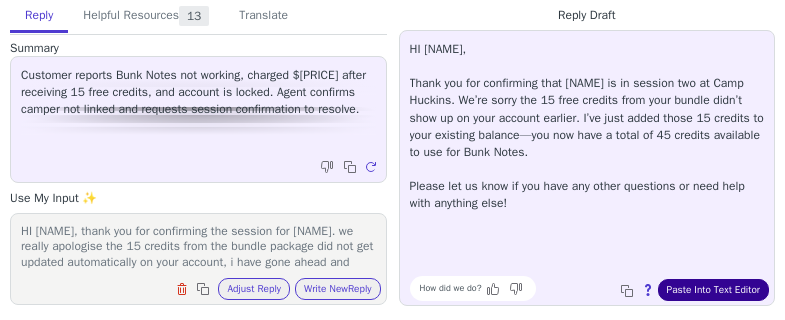 click on "Paste Into Text Editor" at bounding box center (713, 290) 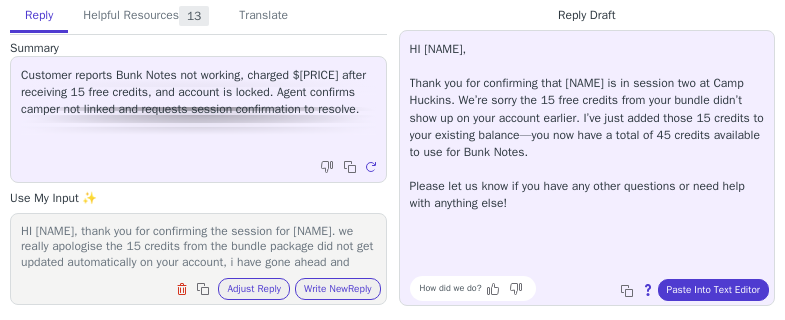 click on "HI [NAME], thank you for confirming the session for [NAME]. we really apologise the 15 credits from the bundle package did not get updated automatically on your account, i have gone ahead and added them to your existing 30 credits so now you have a total of 45 credits." at bounding box center (198, 246) 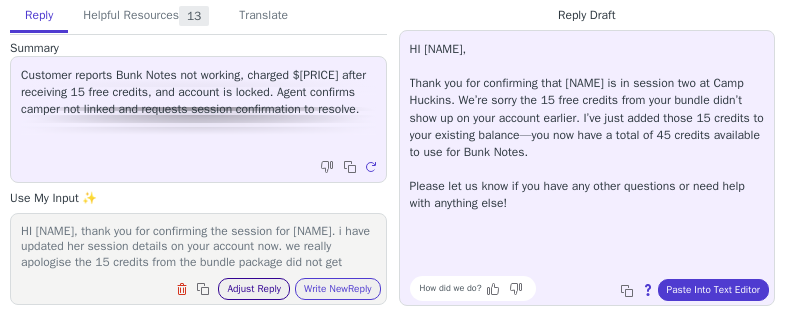 type on "HI [NAME], thank you for confirming the session for [NAME]. i have updated her session details on your account now. we really apologise the 15 credits from the bundle package did not get updated automatically on your account, i have gone ahead and added them to your existing 30 credits so now you have a total of 45 credits." 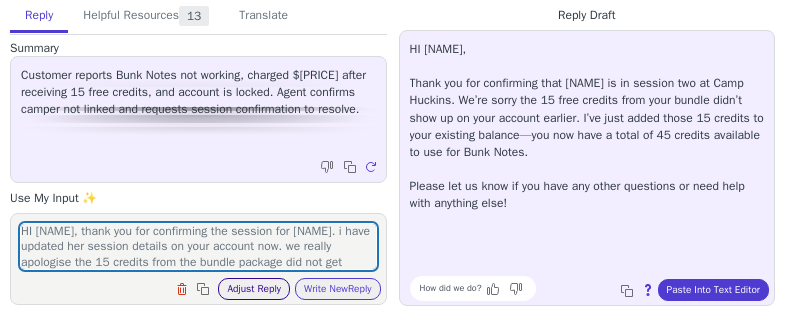 click on "Adjust Reply" at bounding box center (254, 289) 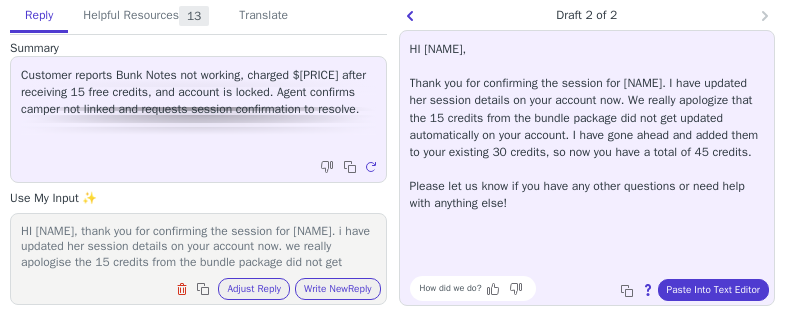 click on "Hi [FIRST], Thank you for confirming the session for [PERSON]. I have updated her session details on your account now. We really apologize that the 15 credits from the bundle package did not get updated automatically on your account. I have gone ahead and added them to your existing 30 credits, so now you have a total of 45 credits. Please let us know if you have any other questions or need help with anything else!" at bounding box center (587, 126) 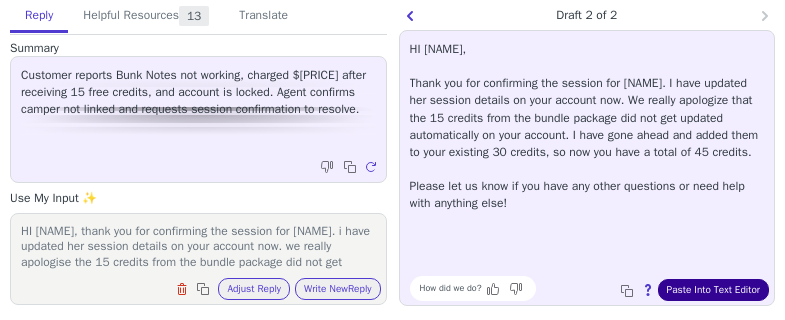 click on "Paste Into Text Editor" at bounding box center (713, 290) 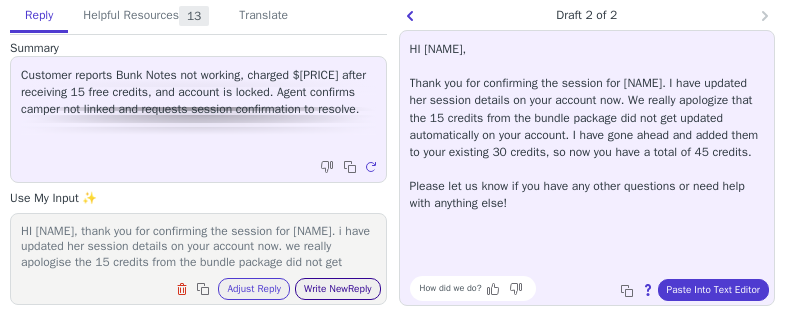 click on "Write New  Reply" at bounding box center [338, 289] 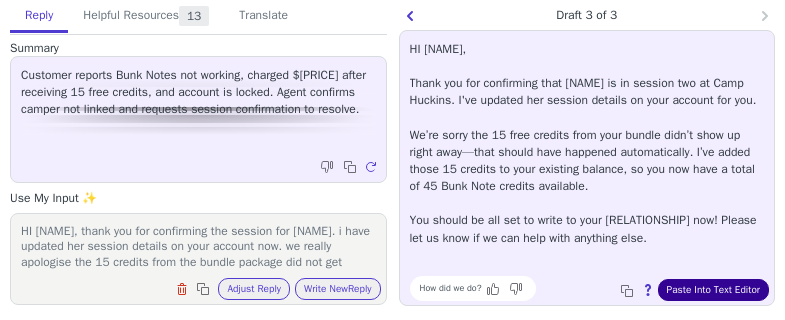click on "Paste Into Text Editor" at bounding box center [713, 290] 